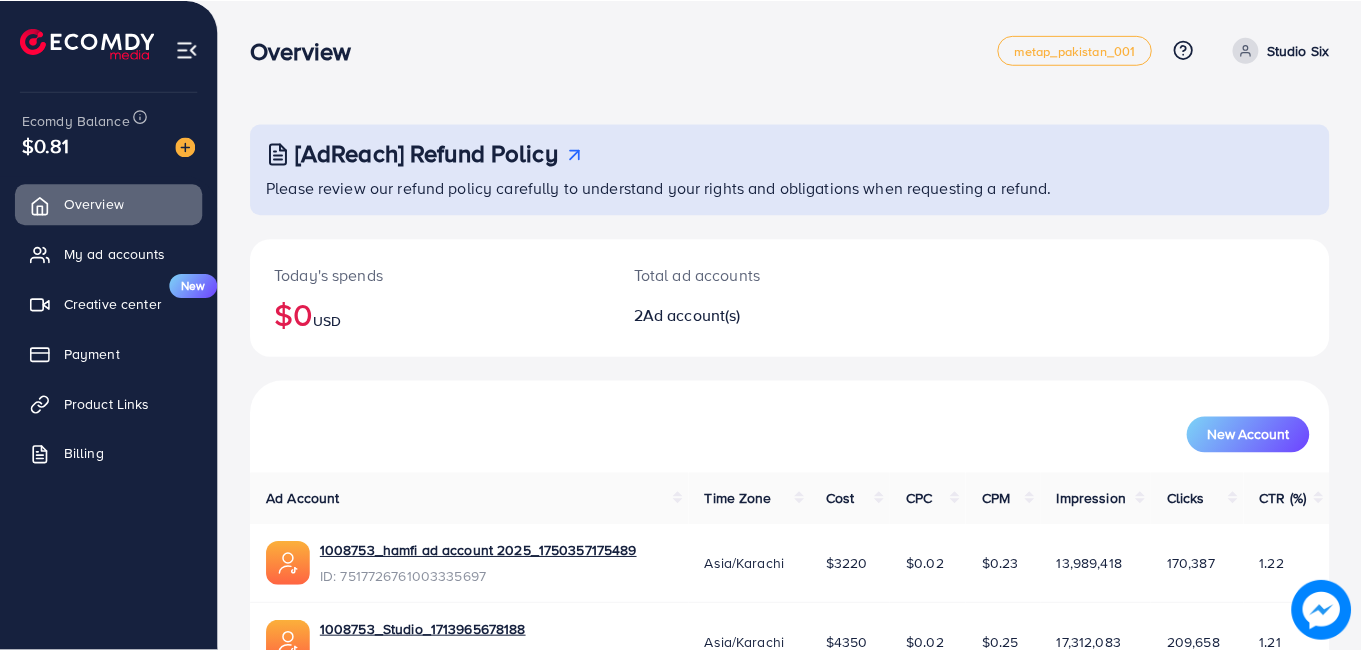 scroll, scrollTop: 0, scrollLeft: 0, axis: both 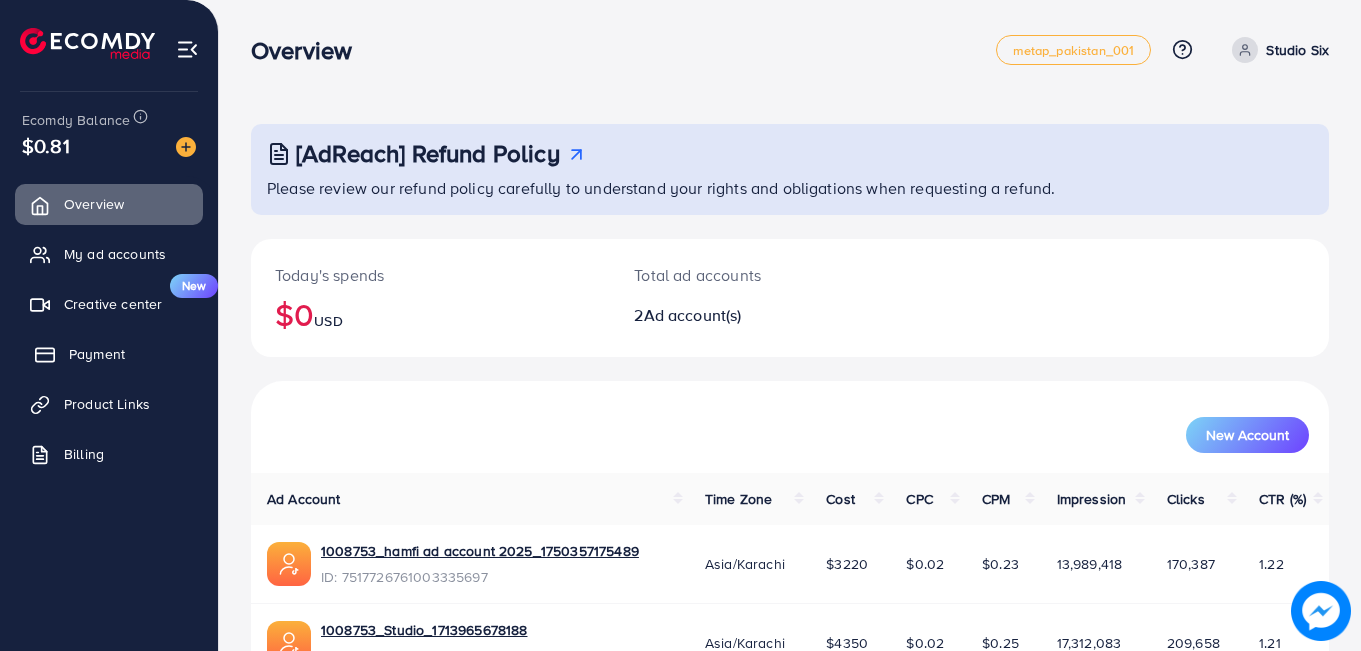 click on "Payment" at bounding box center (109, 354) 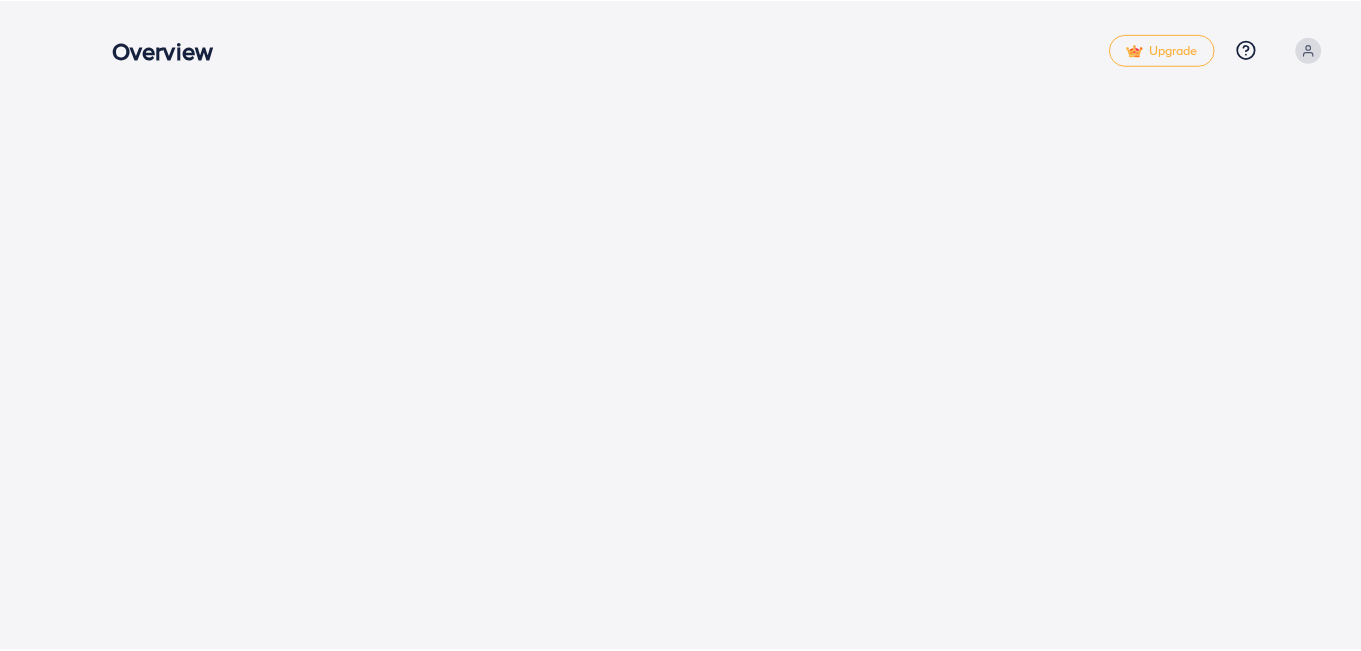 scroll, scrollTop: 0, scrollLeft: 0, axis: both 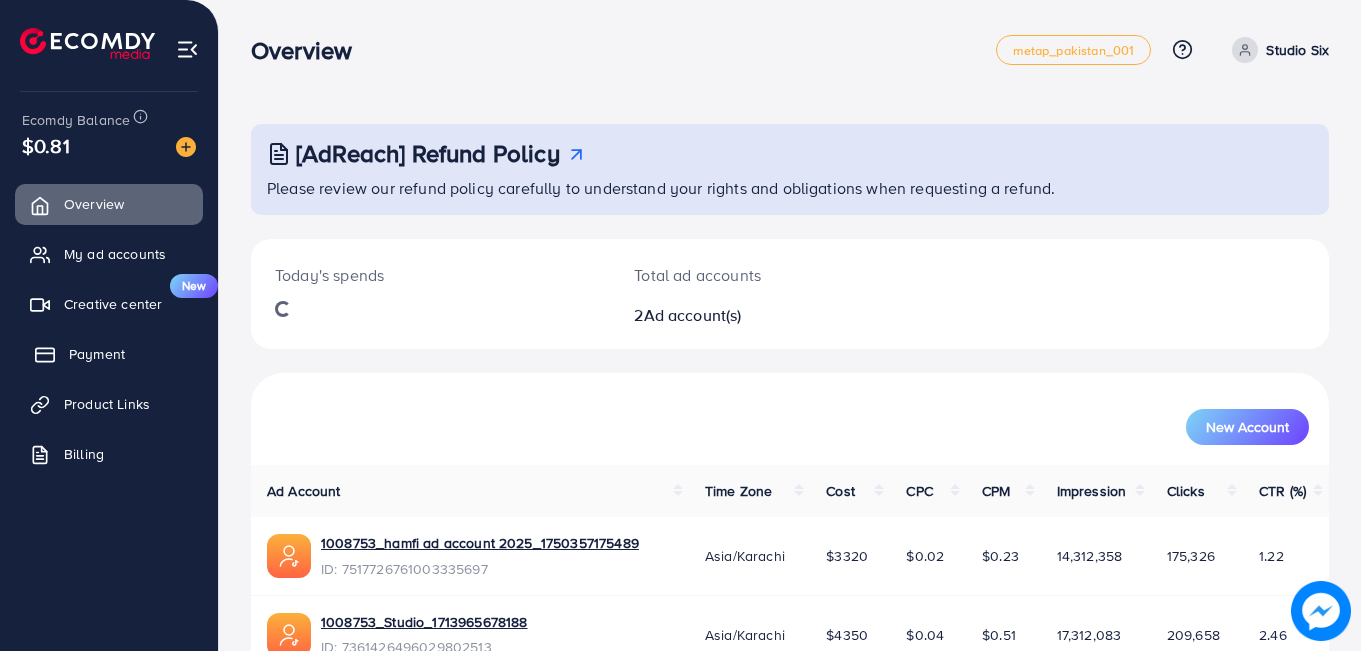 click on "Payment" at bounding box center (97, 354) 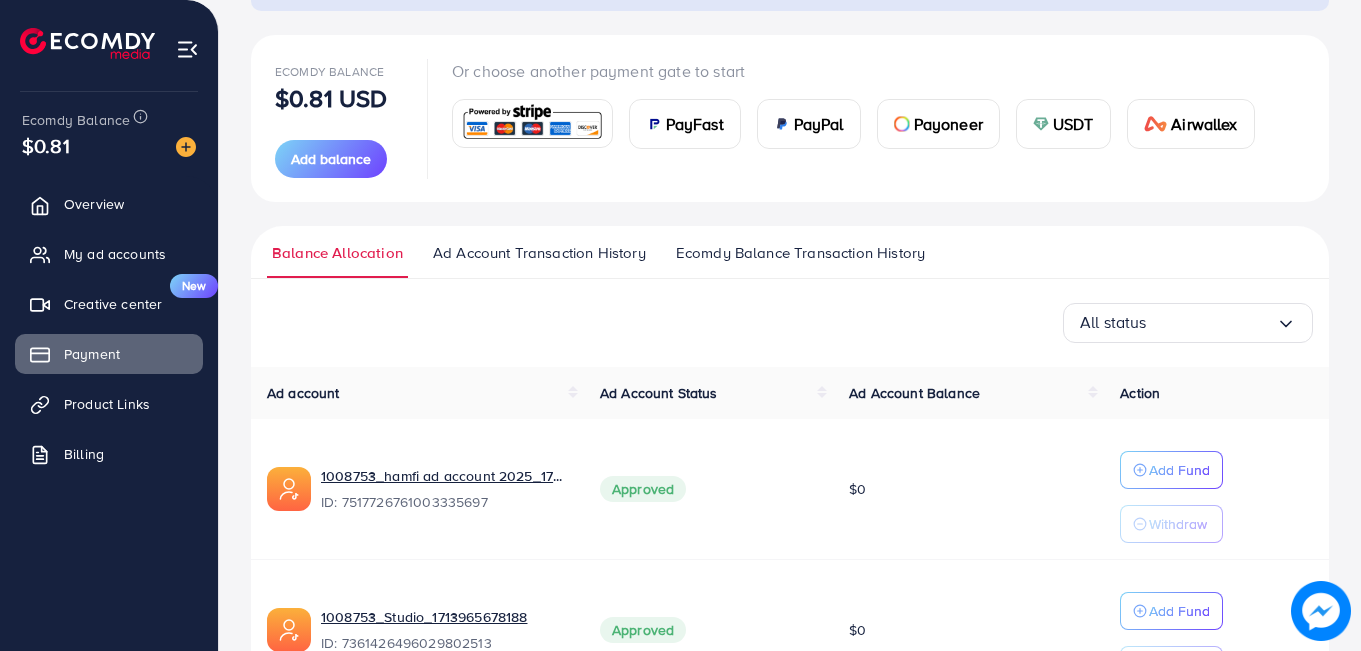 scroll, scrollTop: 203, scrollLeft: 0, axis: vertical 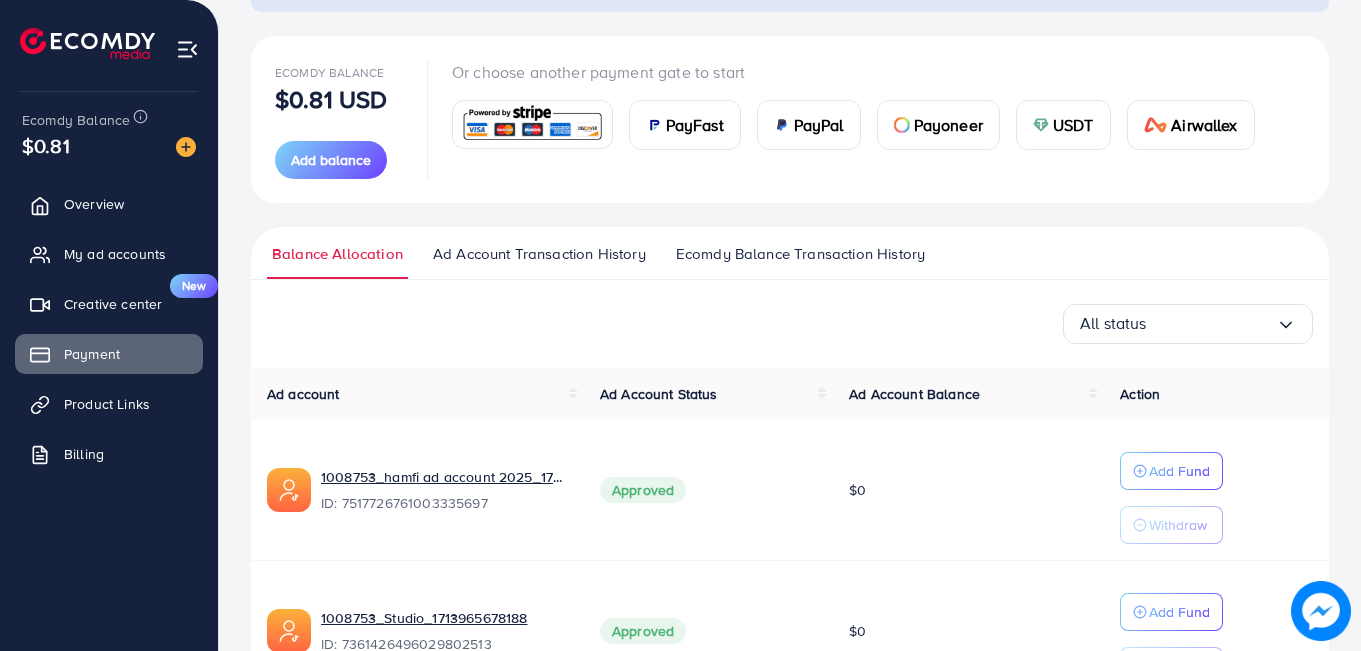 click at bounding box center (1041, 125) 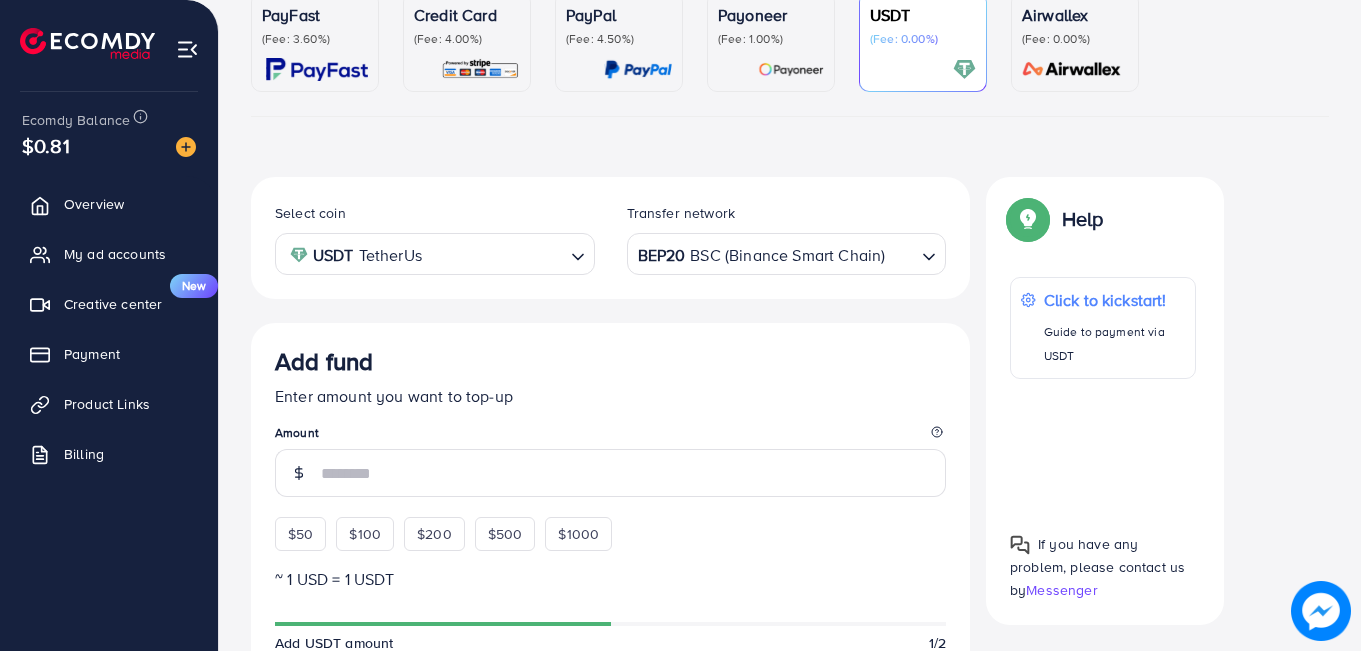 scroll, scrollTop: 351, scrollLeft: 0, axis: vertical 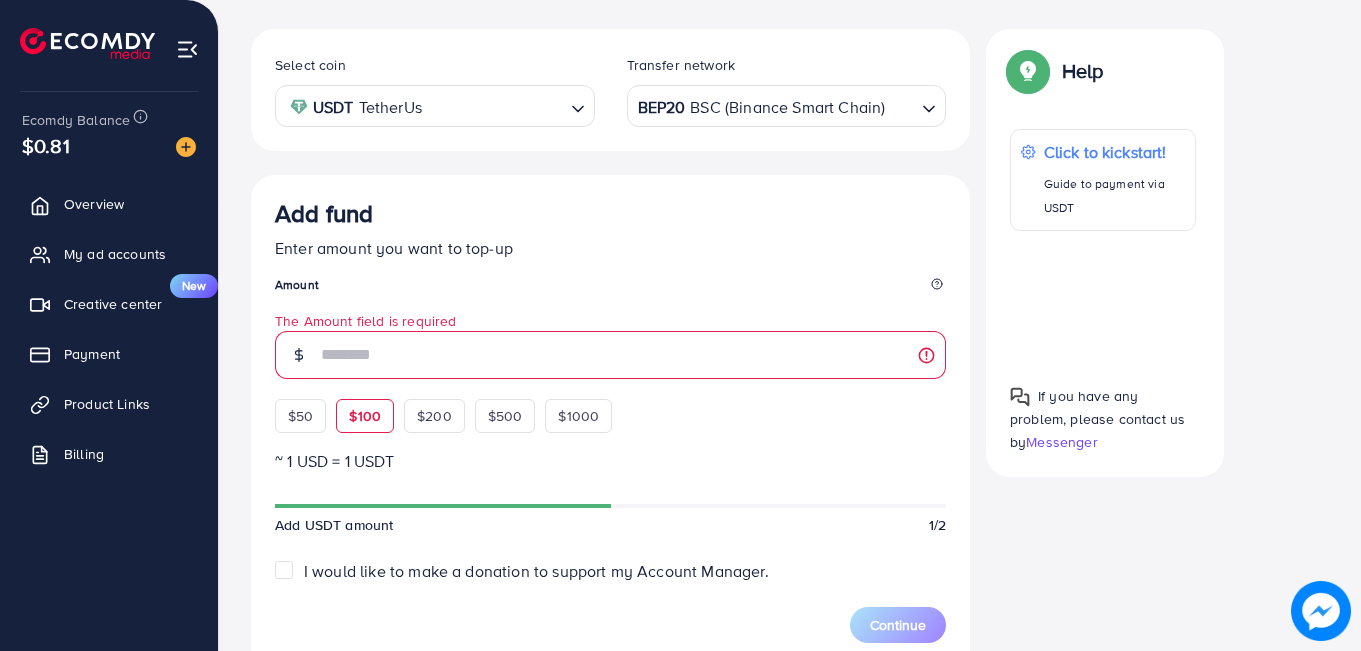 click on "Add fund  Enter amount you want to top-up Amount  The Amount field is required  $50 $100 $200 $500 $1000" at bounding box center [610, 316] 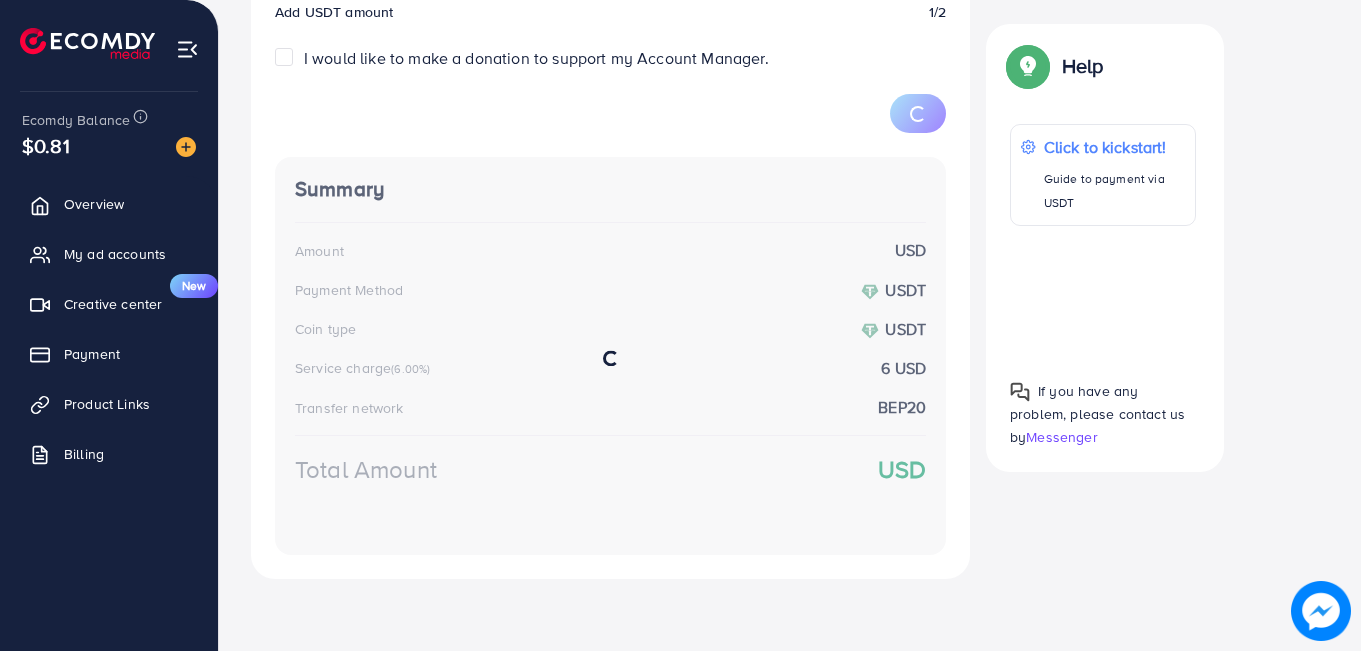 scroll, scrollTop: 861, scrollLeft: 0, axis: vertical 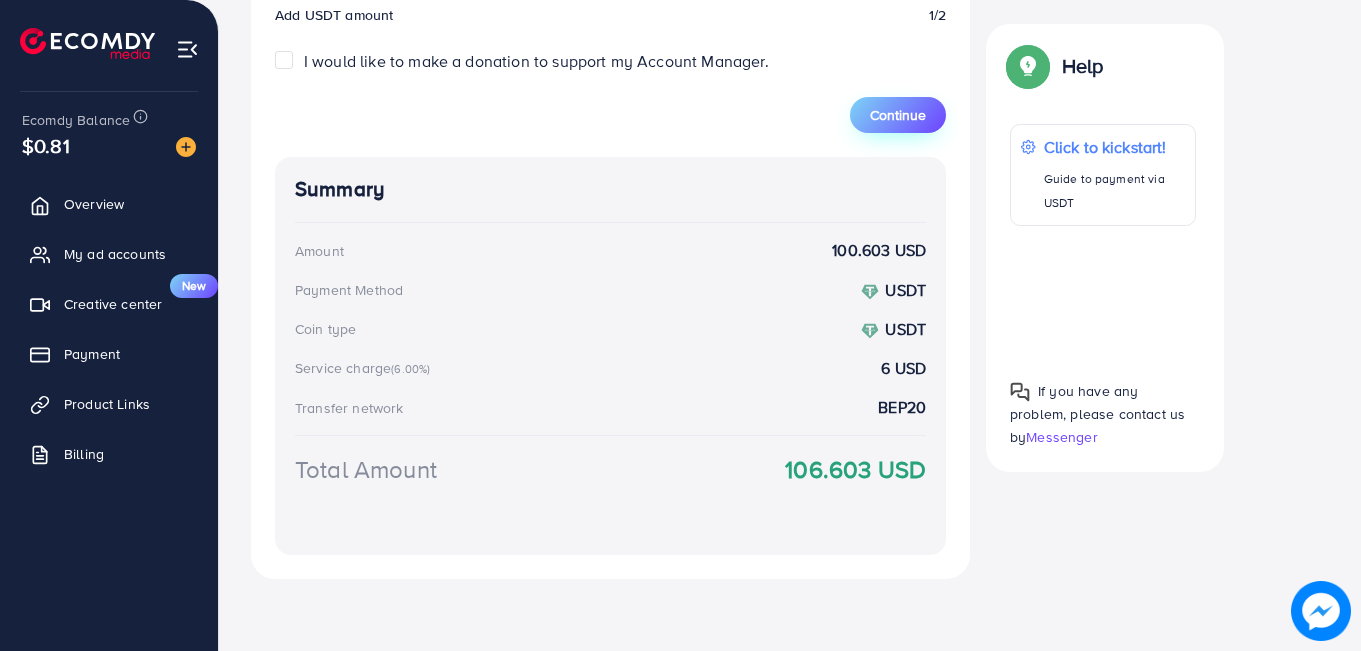 click on "Continue" at bounding box center (898, 115) 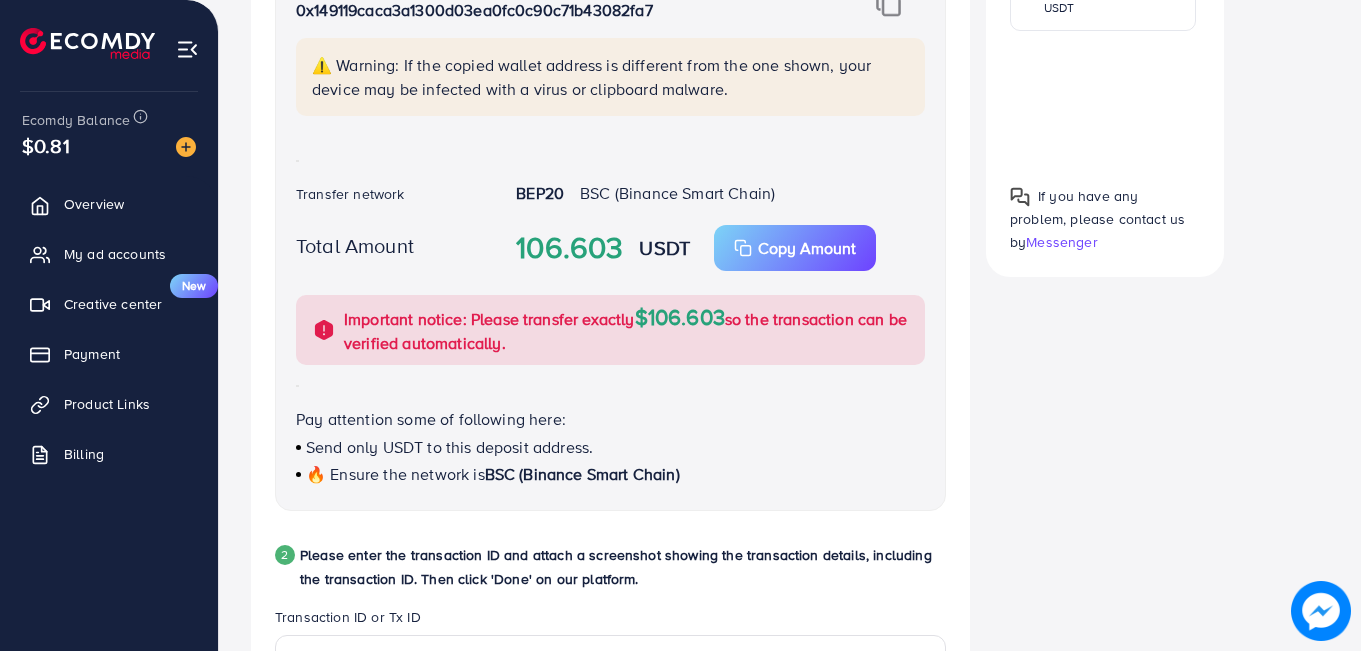 scroll, scrollTop: 535, scrollLeft: 0, axis: vertical 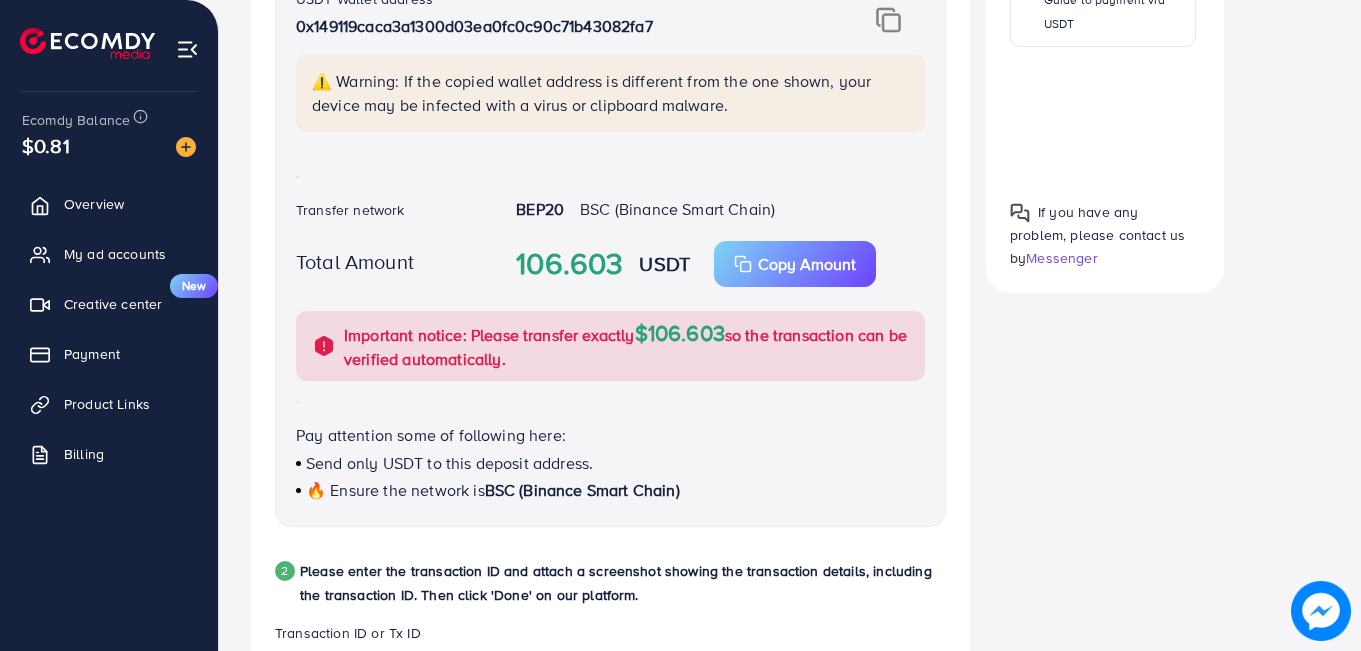 click at bounding box center (888, 20) 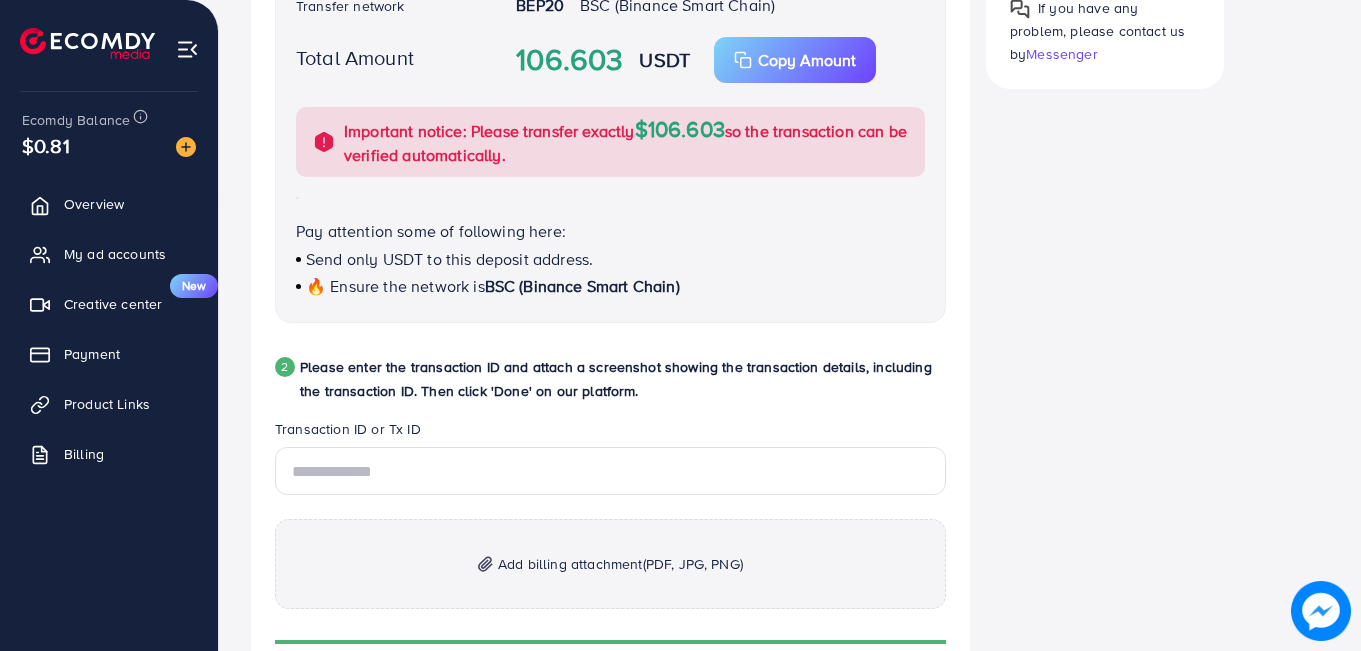 scroll, scrollTop: 738, scrollLeft: 0, axis: vertical 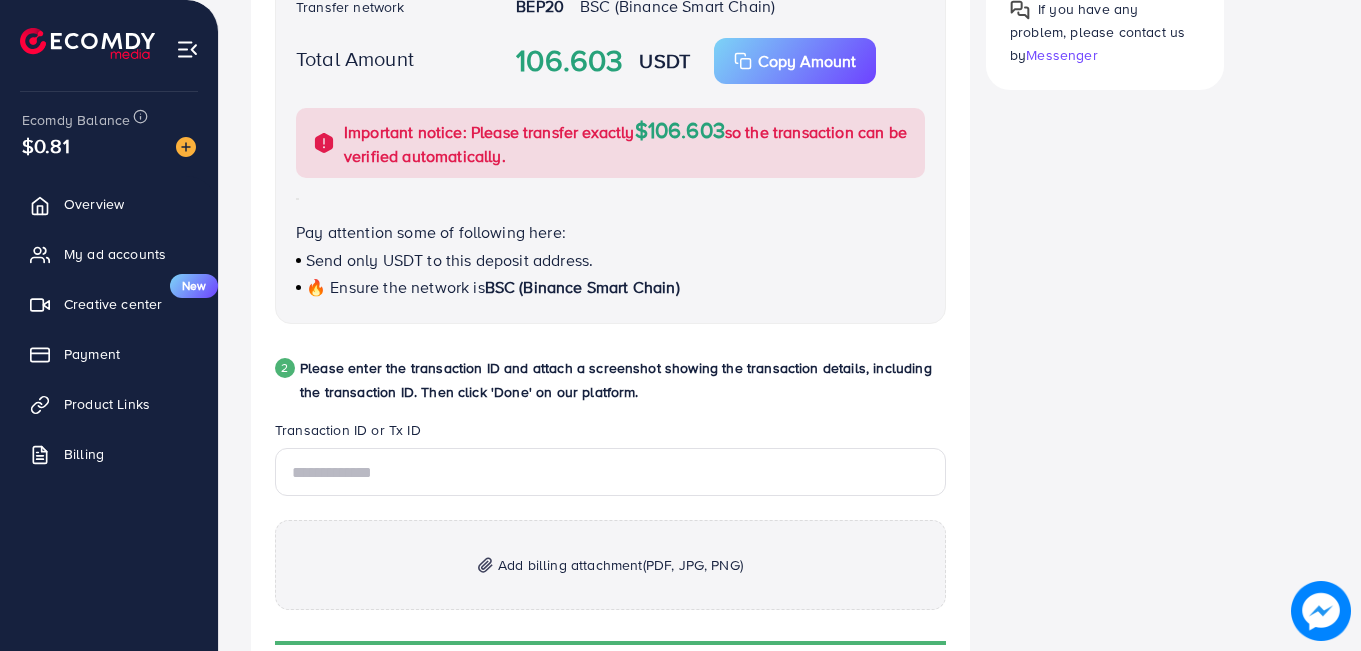 click on "Add billing attachment  (PDF, JPG, PNG)" at bounding box center [610, 565] 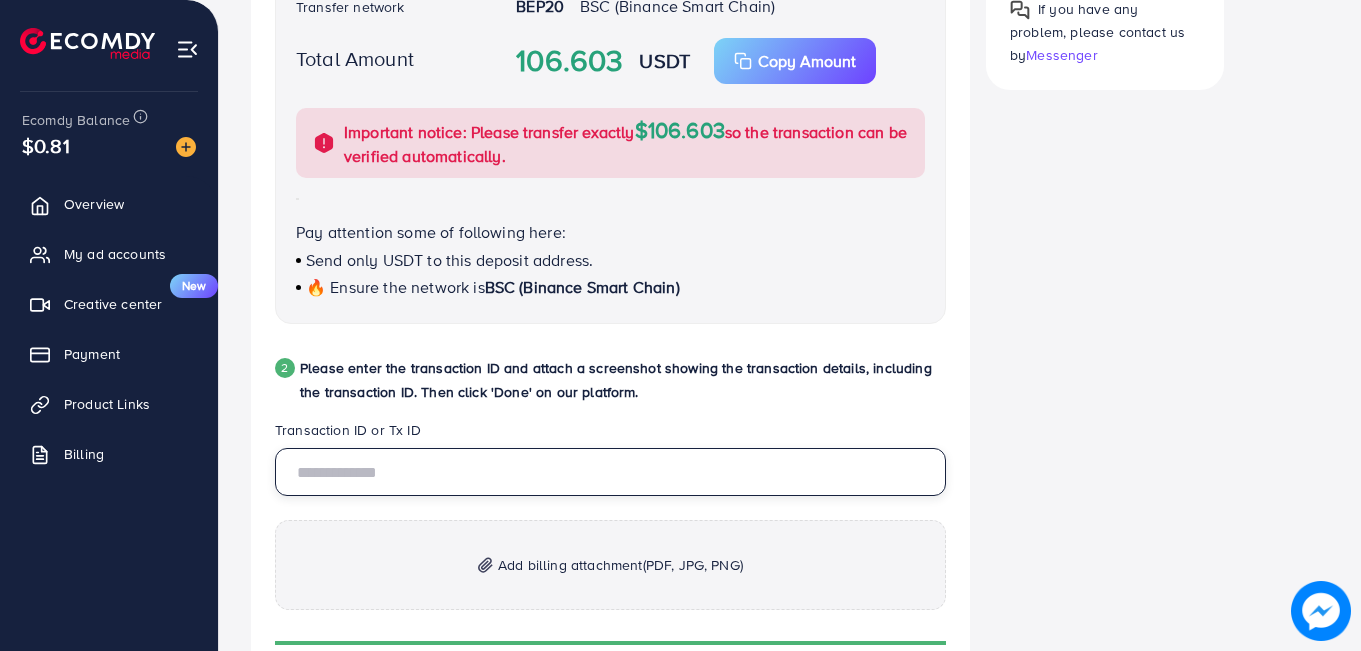 click at bounding box center (610, 472) 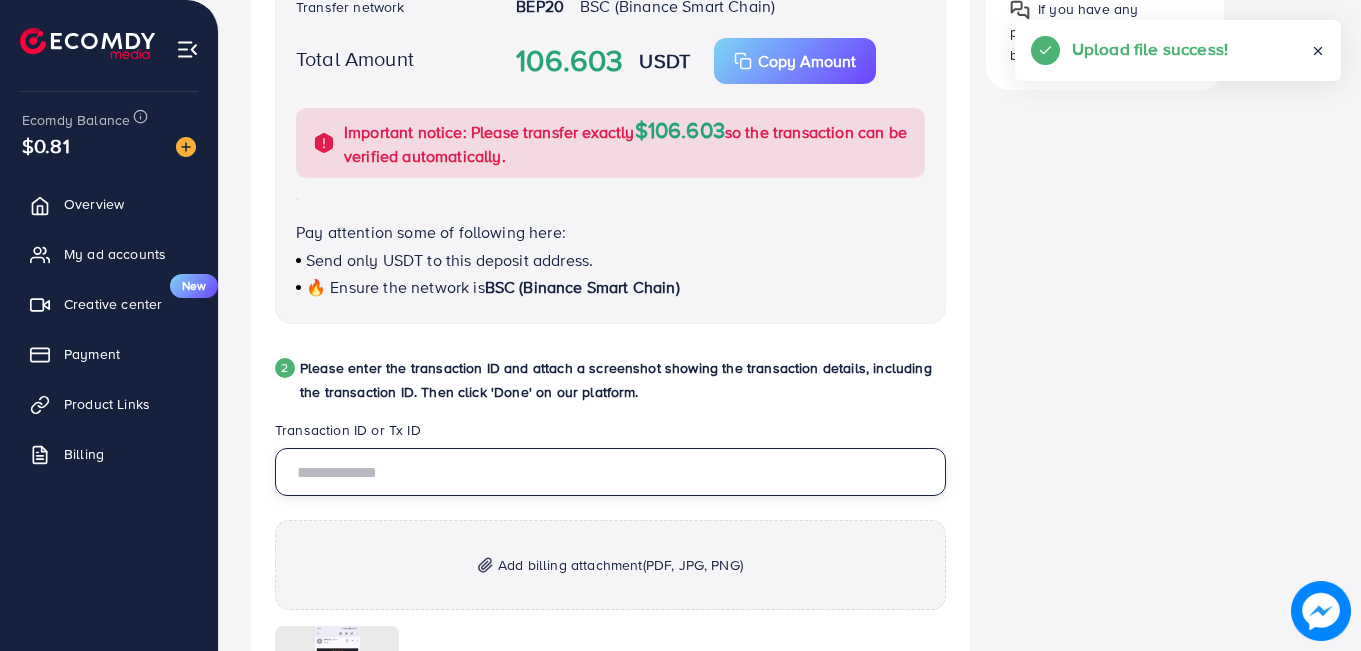 paste on "**********" 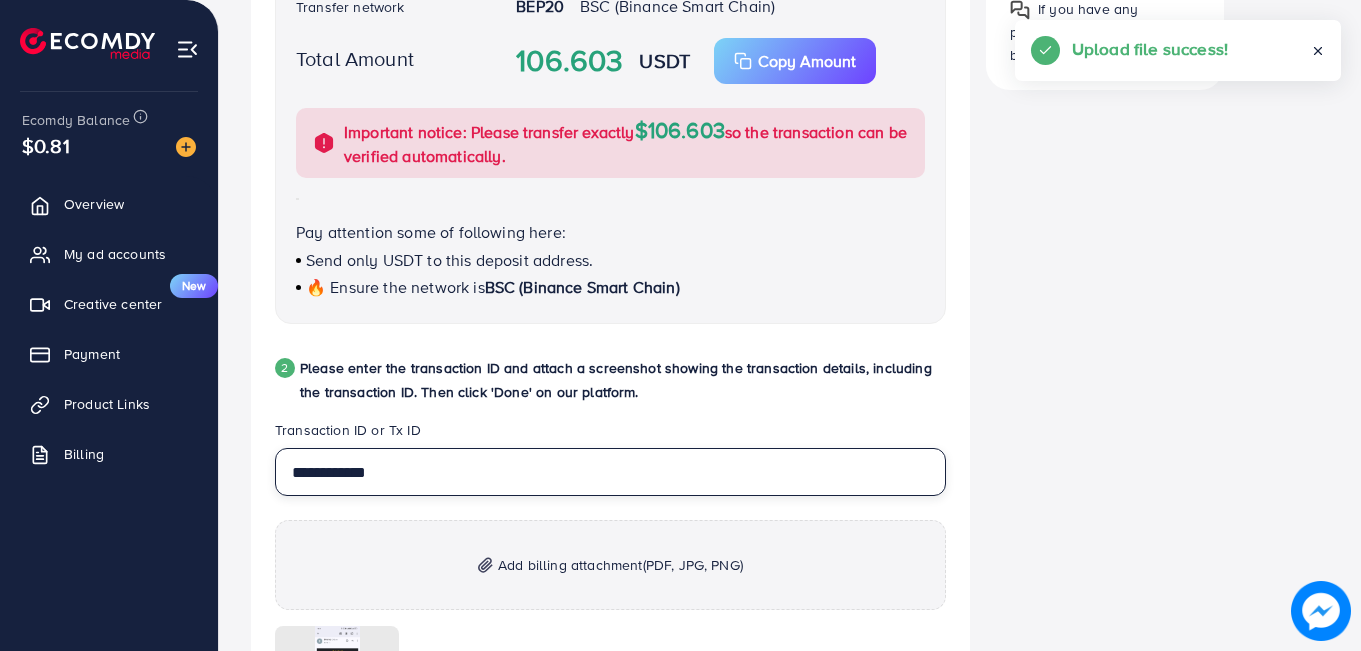 type on "**********" 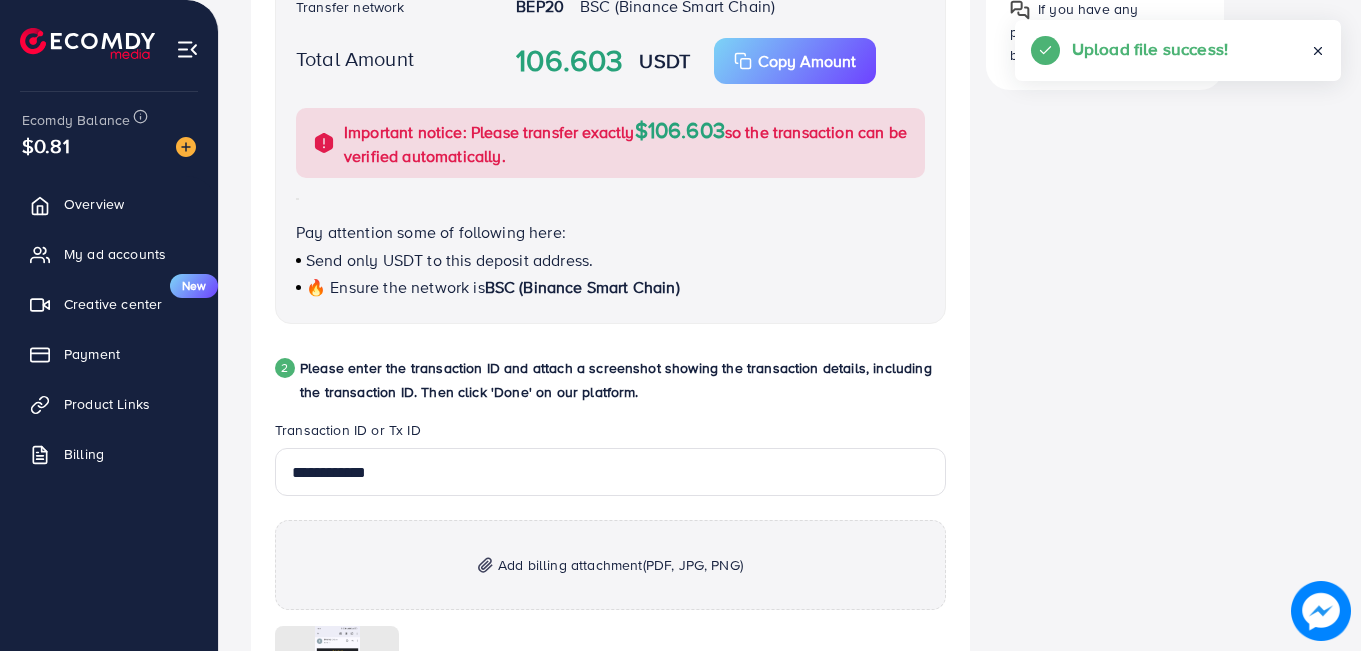 click on "Help   Help   Click to kickstart!   Guide to payment via USDT   If you have any problem, please contact us by   Messenger" at bounding box center [1105, 468] 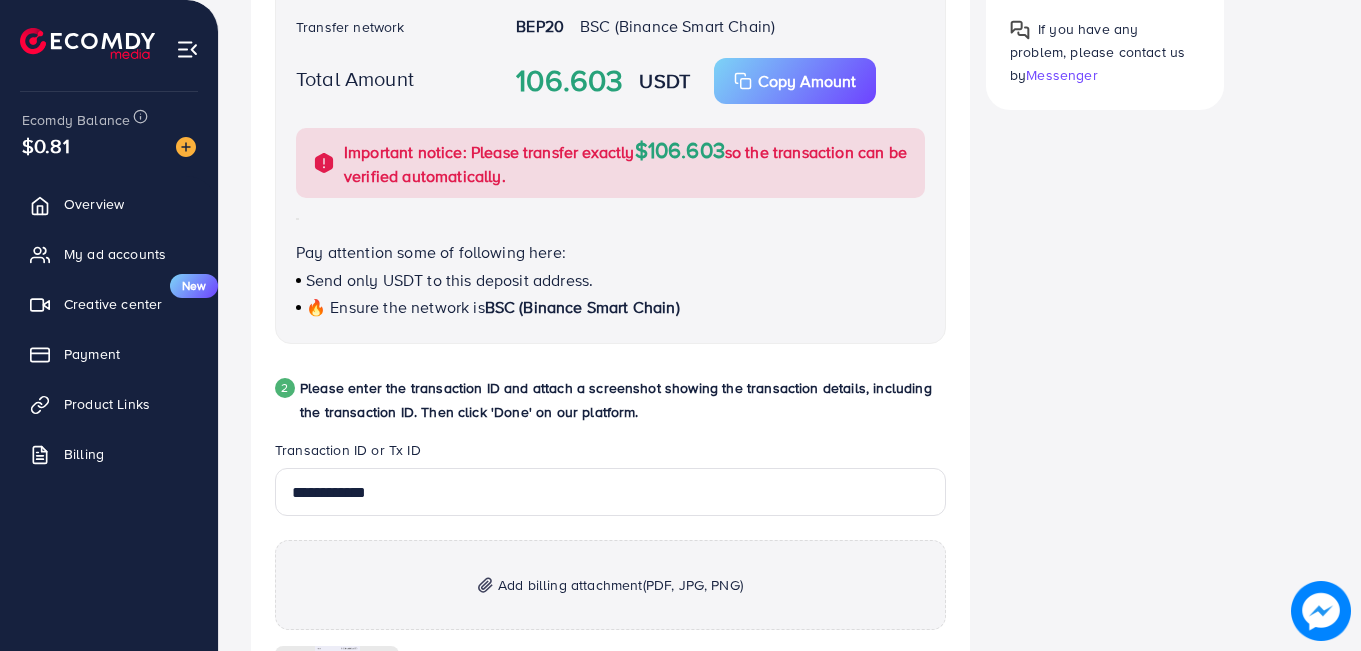 scroll, scrollTop: 994, scrollLeft: 0, axis: vertical 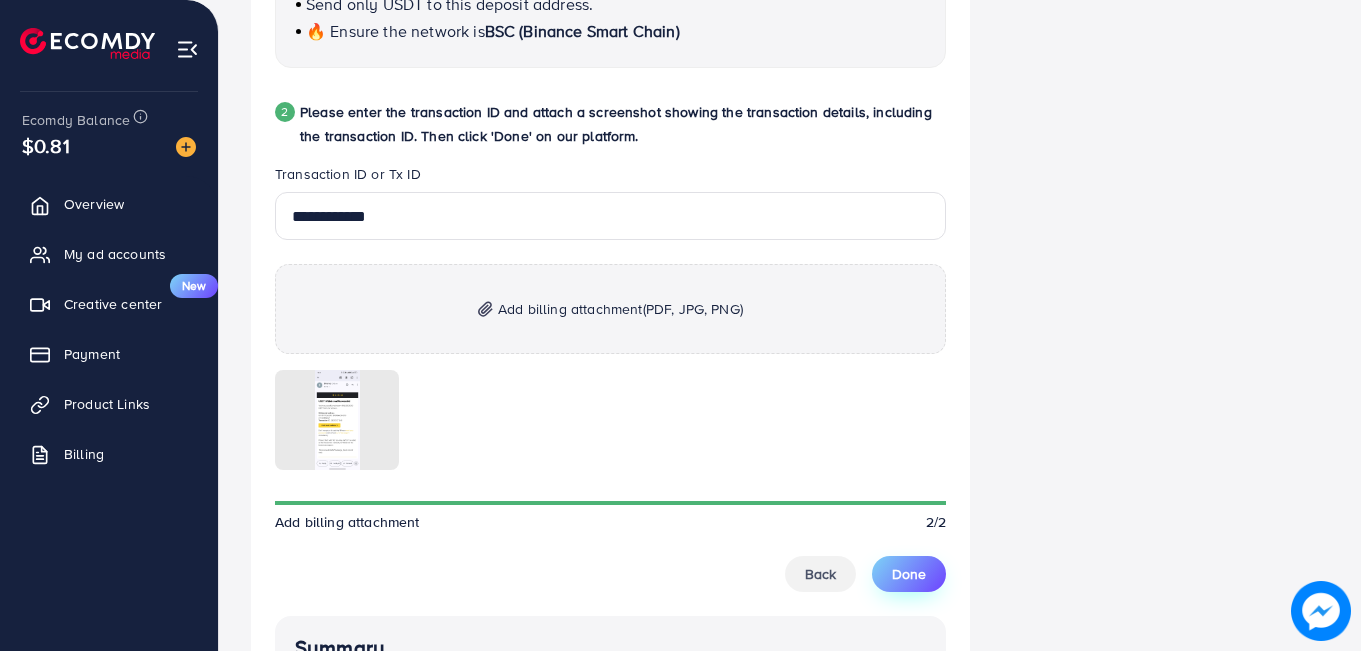 click on "Done" at bounding box center (909, 574) 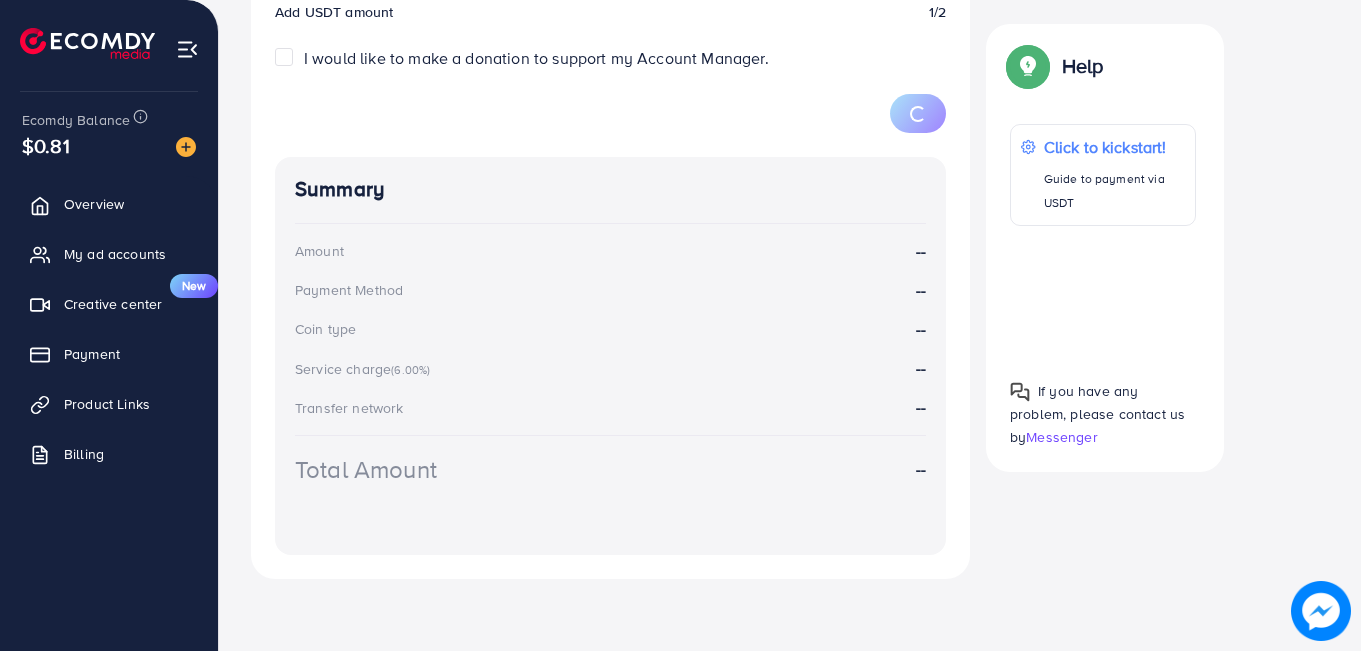 scroll, scrollTop: 351, scrollLeft: 0, axis: vertical 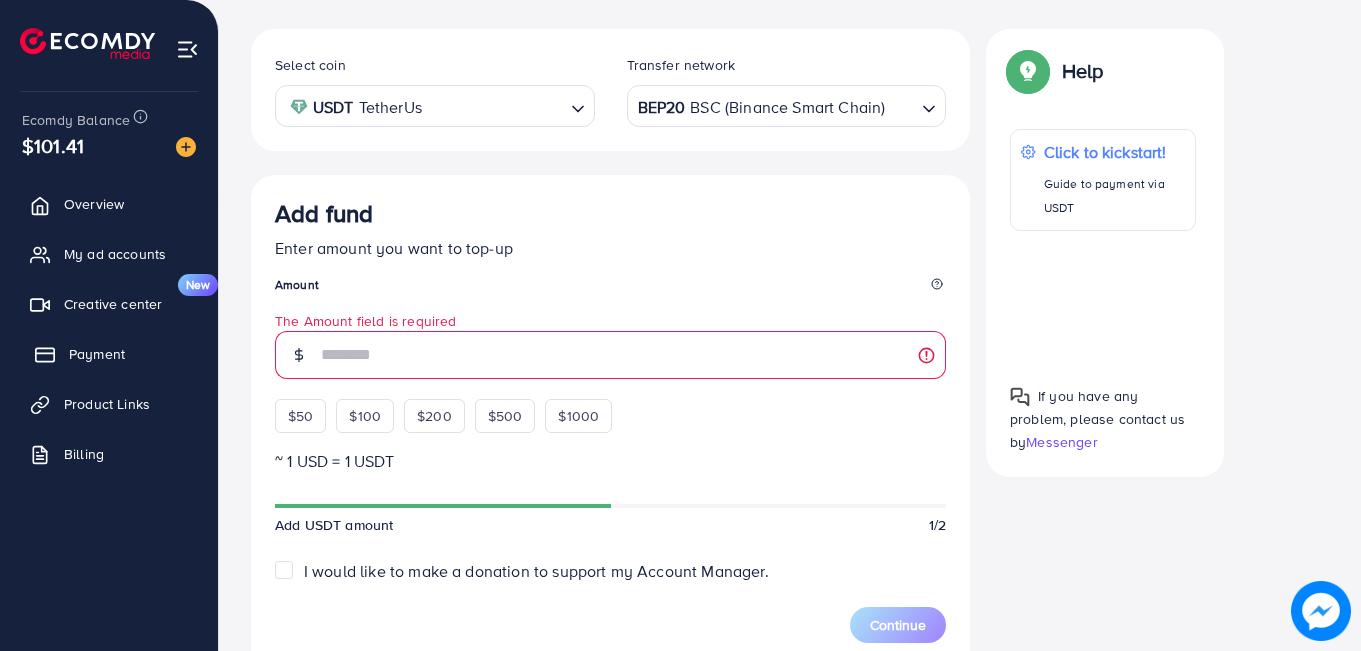 click on "Payment" at bounding box center (97, 354) 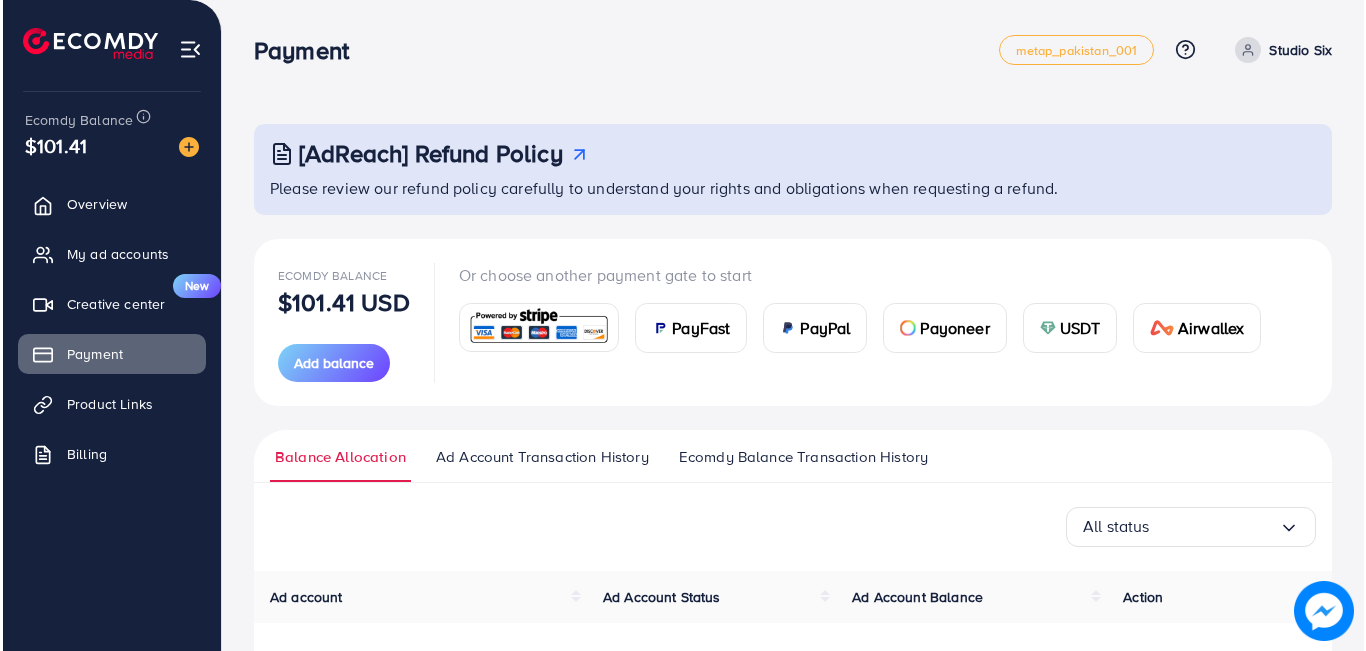 scroll, scrollTop: 338, scrollLeft: 0, axis: vertical 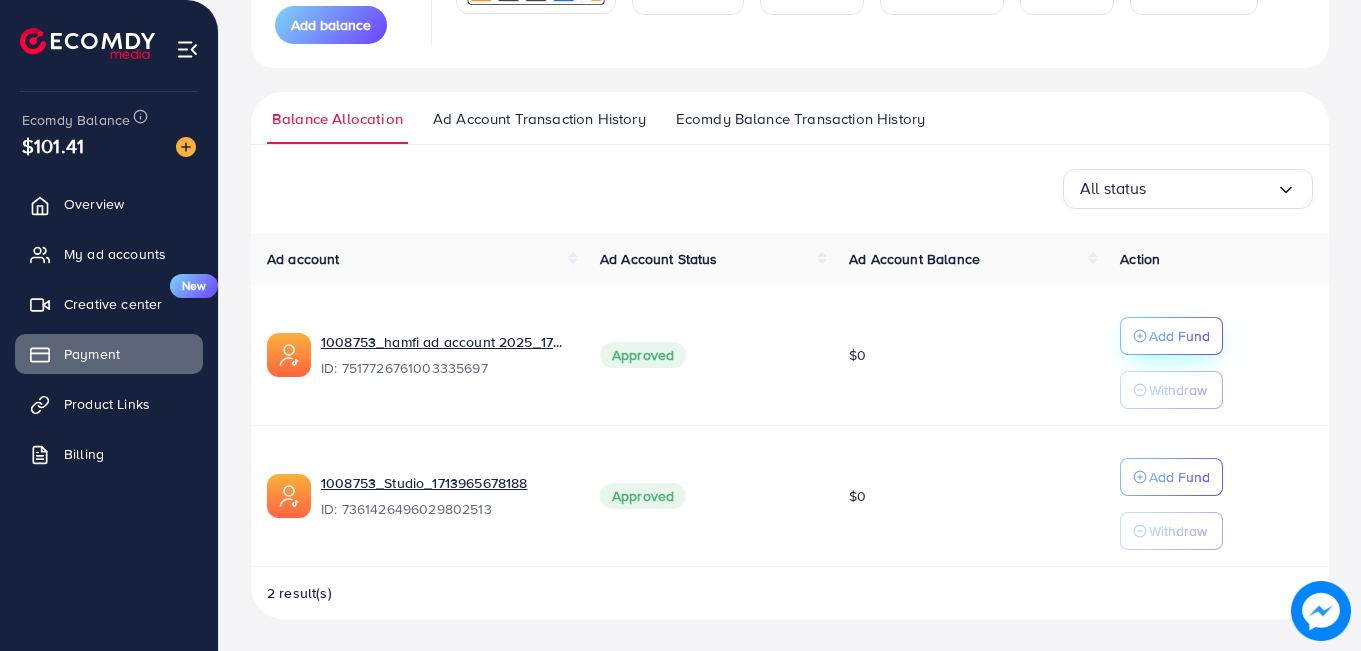 click on "Add Fund" at bounding box center (1171, 336) 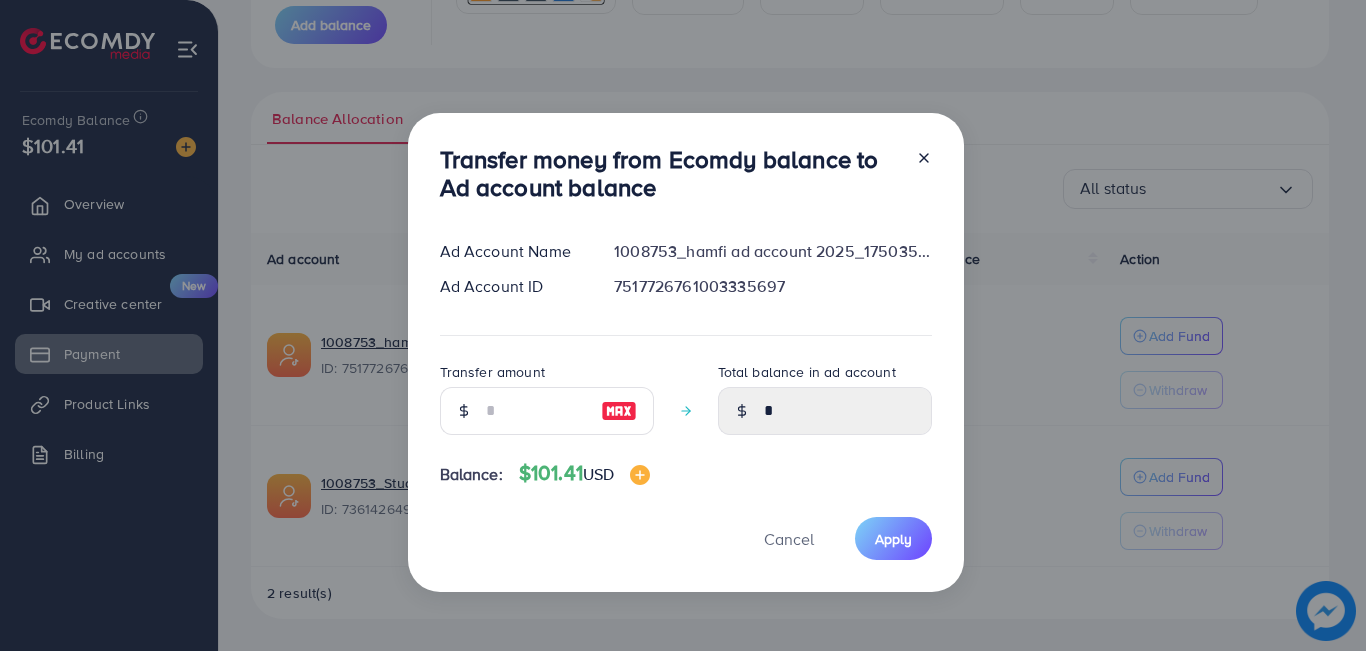 click at bounding box center (619, 411) 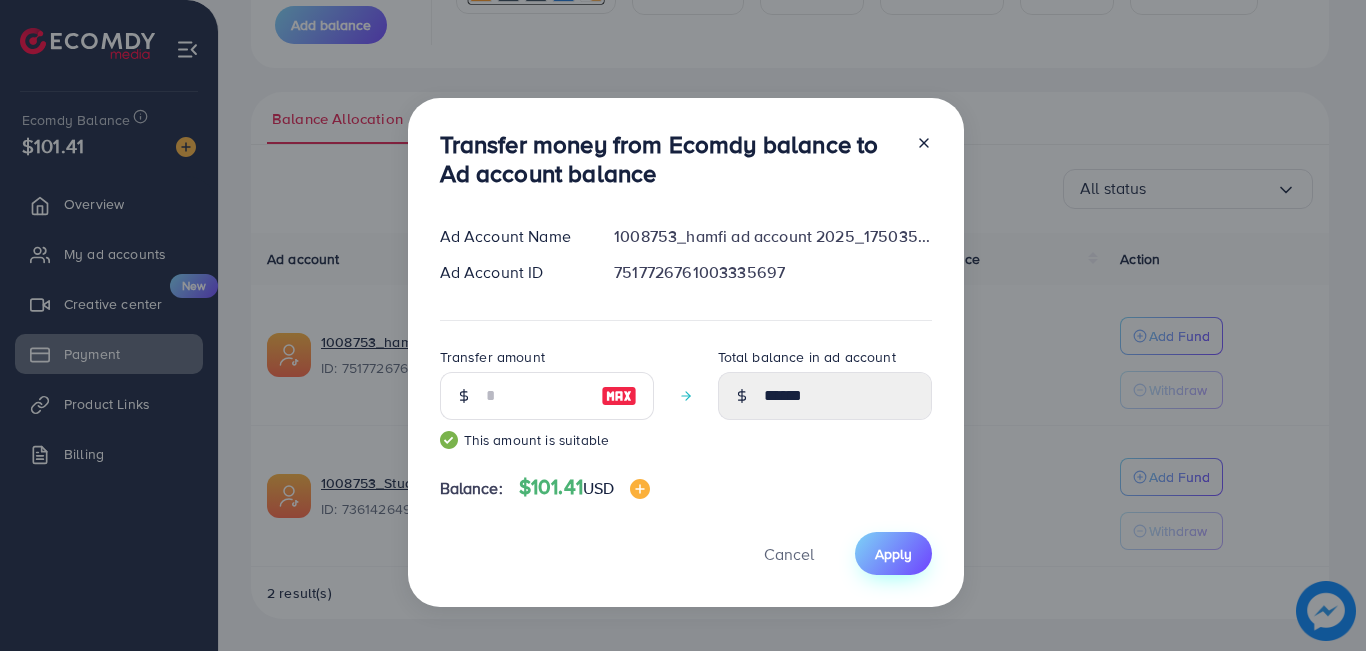 click on "Apply" at bounding box center (893, 554) 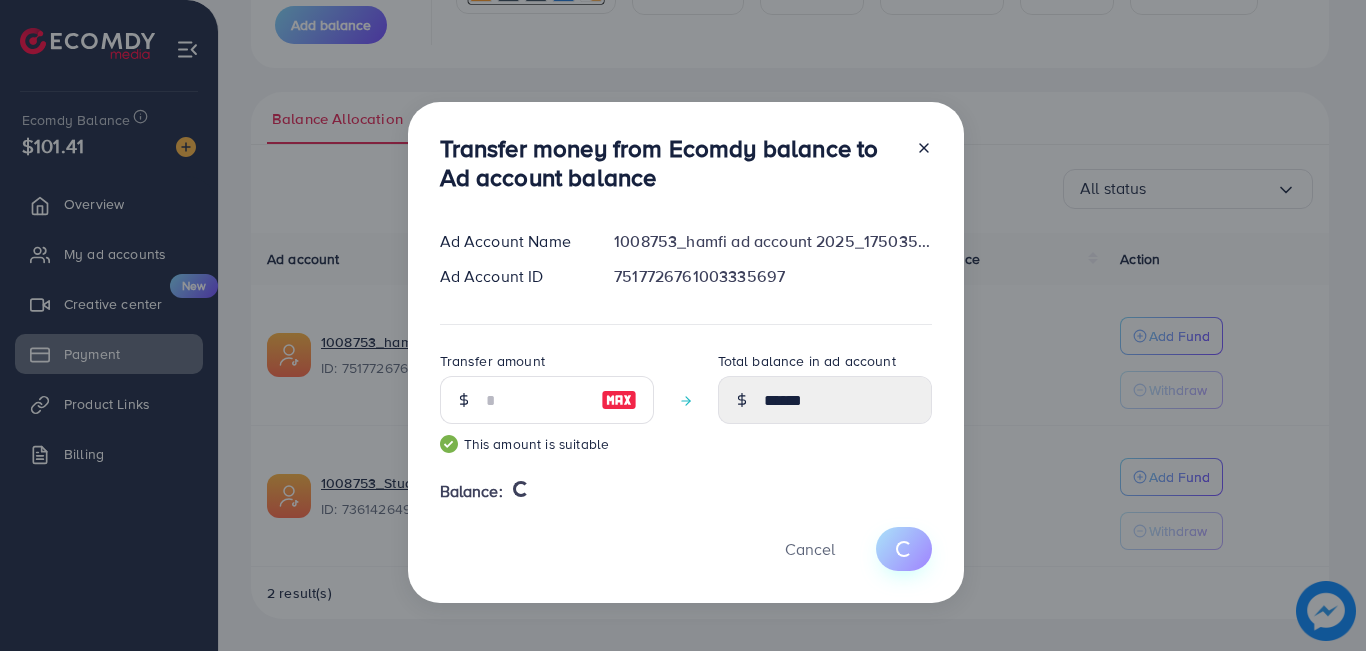 type 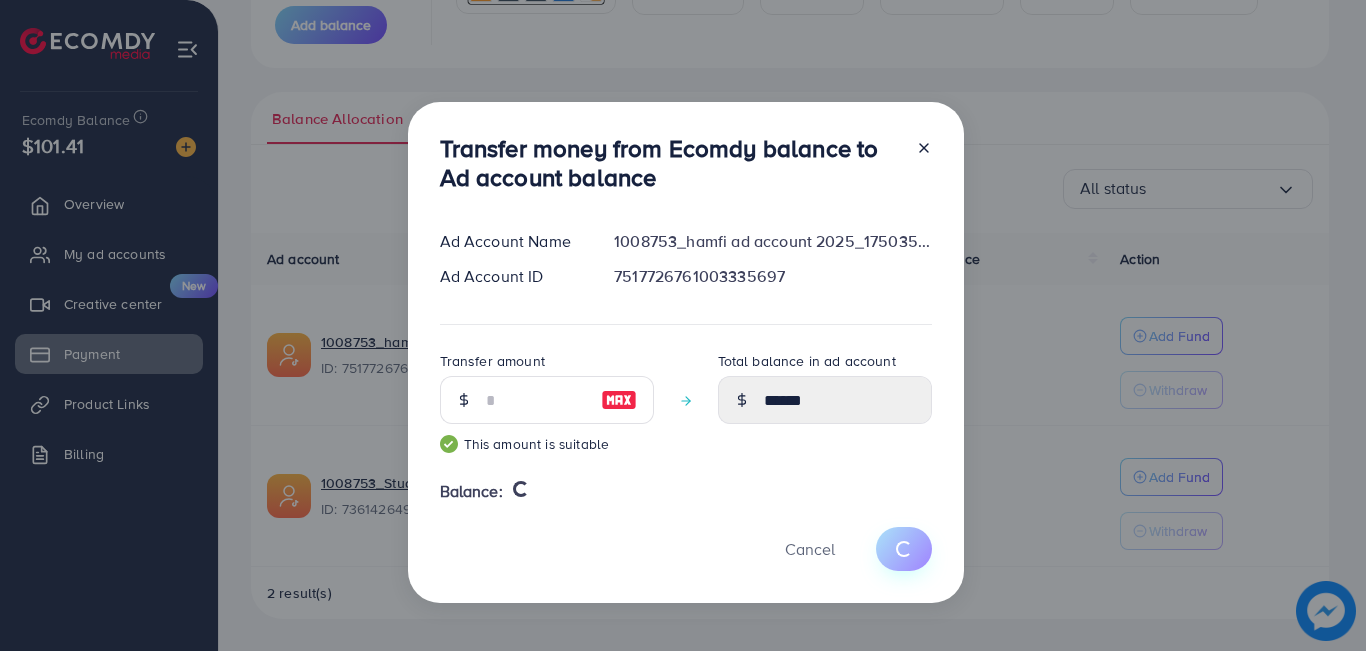 type on "*" 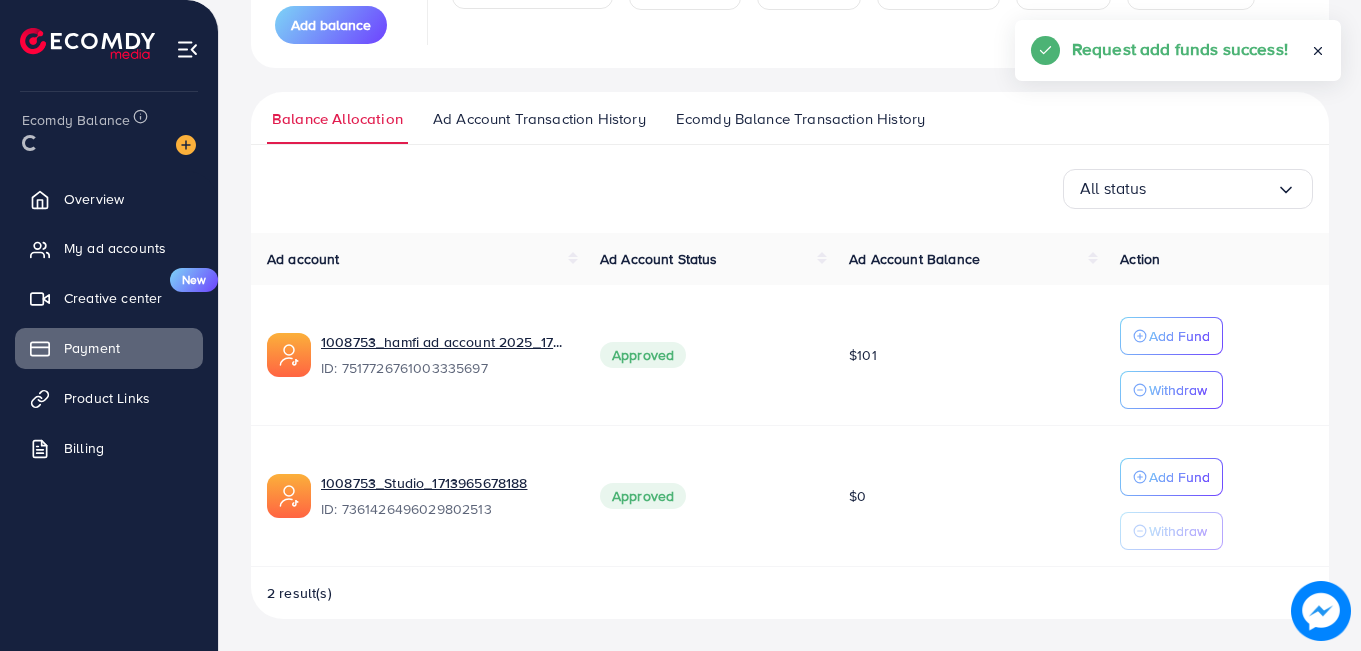 scroll, scrollTop: 338, scrollLeft: 0, axis: vertical 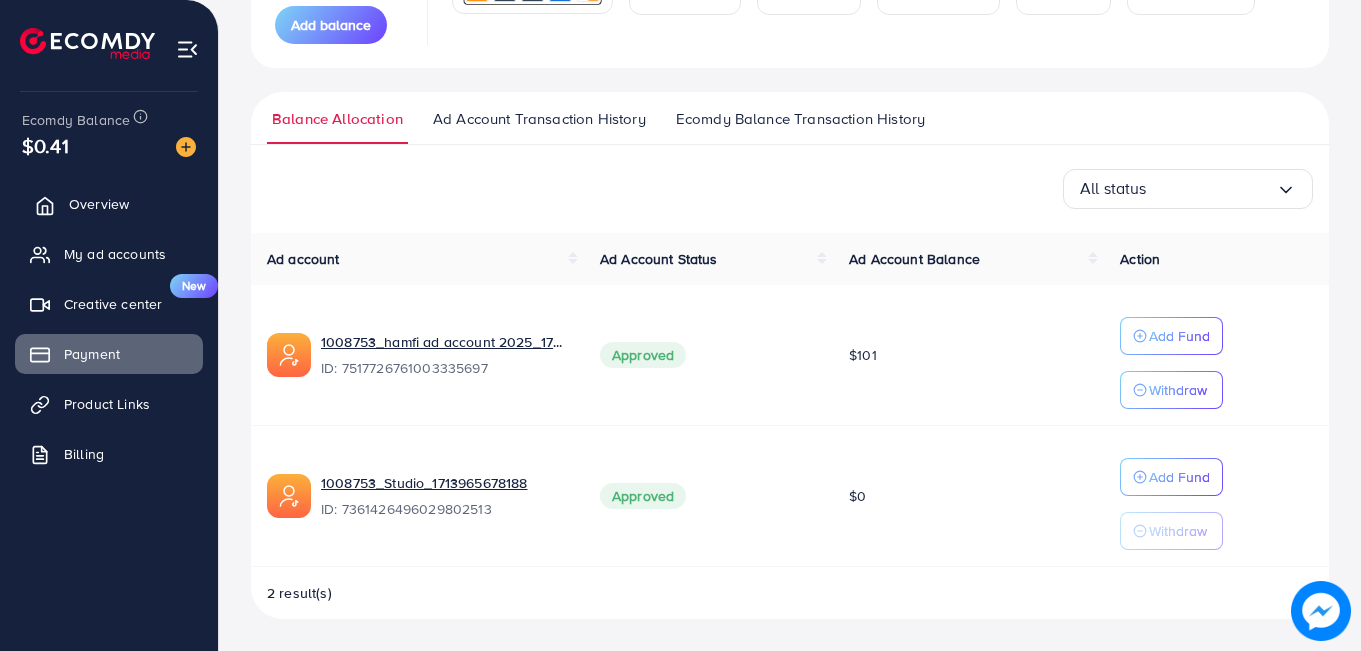 click on "Overview" at bounding box center (99, 204) 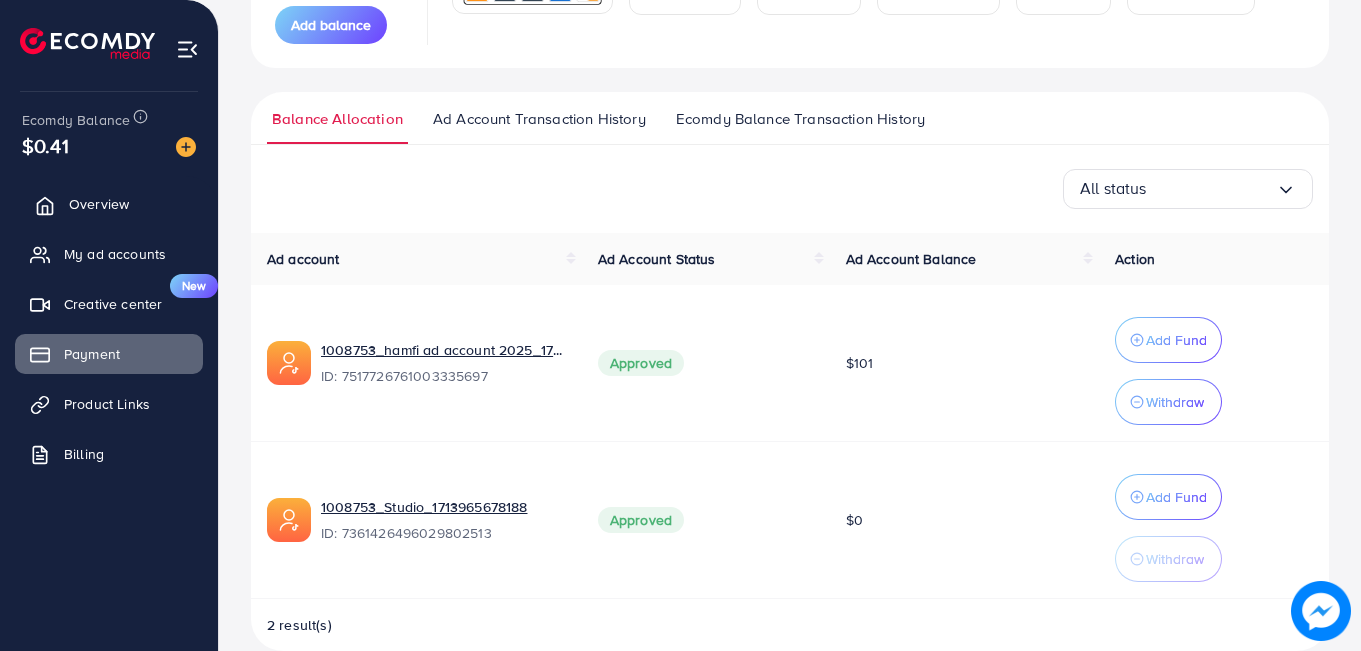 scroll, scrollTop: 0, scrollLeft: 0, axis: both 